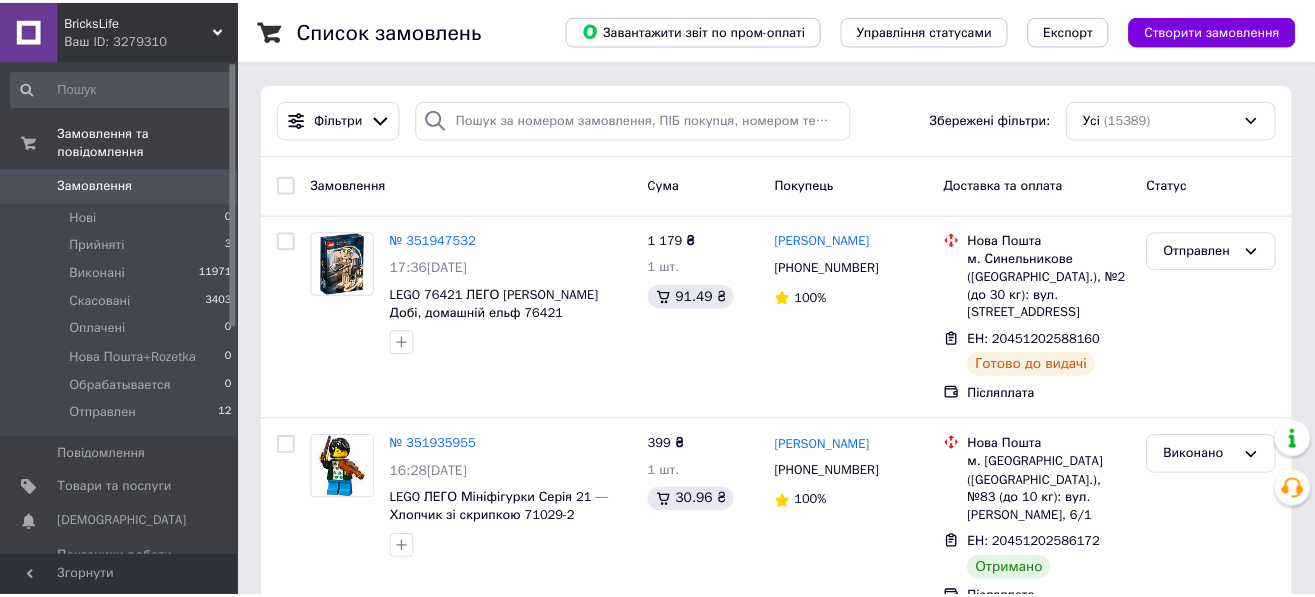 scroll, scrollTop: 0, scrollLeft: 0, axis: both 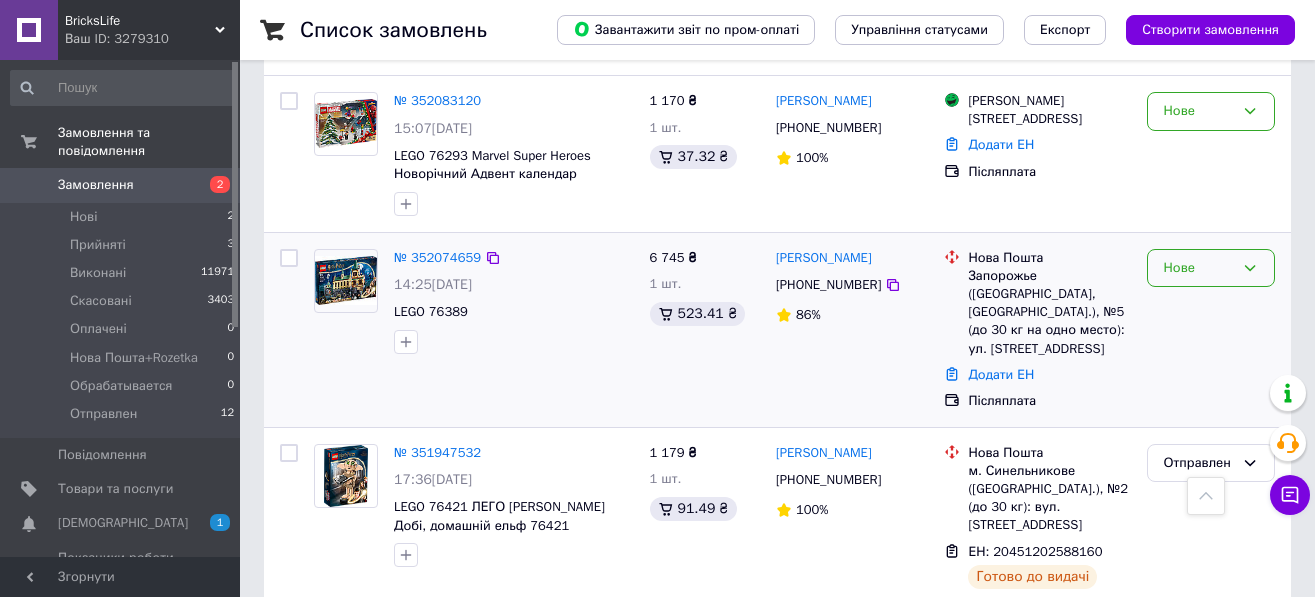 click 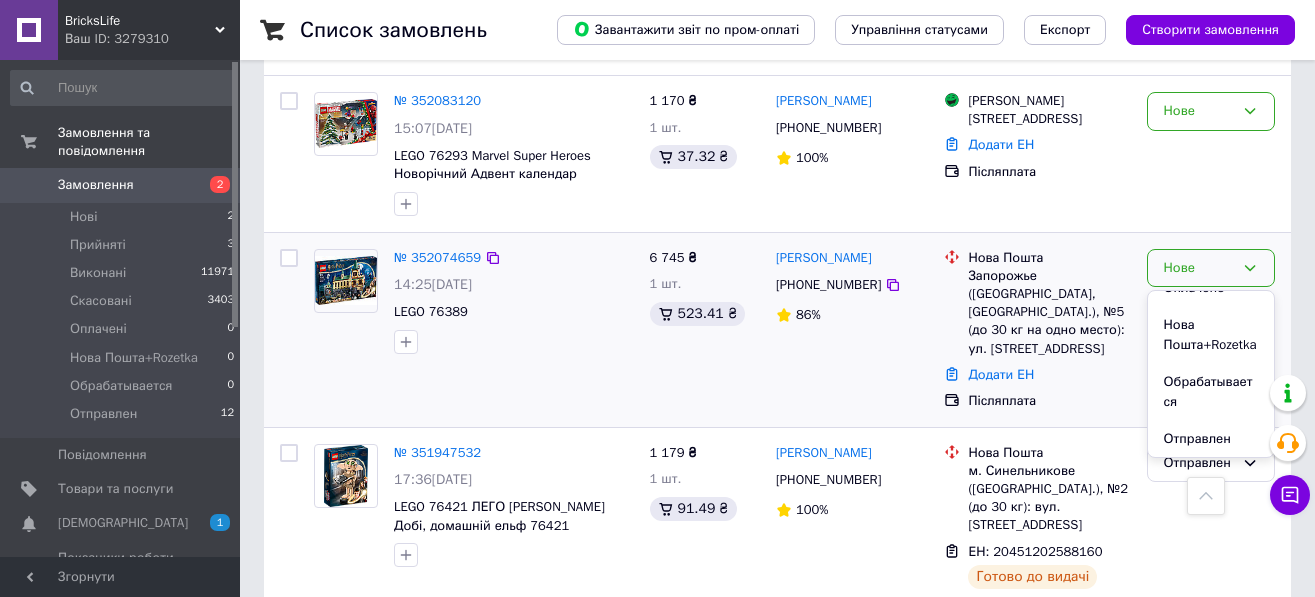 scroll, scrollTop: 152, scrollLeft: 0, axis: vertical 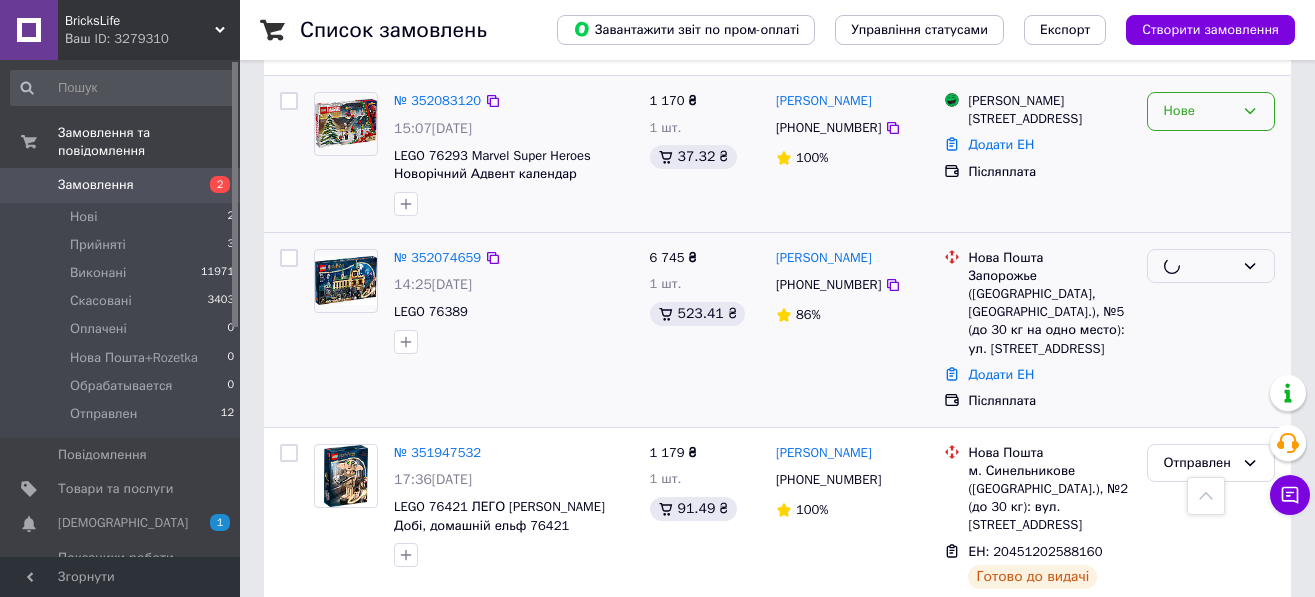 click on "Замовлення Cума Покупець Доставка та оплата Статус № 352083120 15:07, 10.07.2025 LEGO 76293 Marvel Super Heroes Новорічний Адвент календар Людина-Павук 1 170 ₴ 1 шт. 37.32 ₴ Тамара Лелеко +380509381830 100% Магазини Rozetka Київ (Київська обл.), Воскресенський, 34/2 Додати ЕН Післяплата Нове № 352074659 14:25, 10.07.2025 LEGO 76389 6 745 ₴ 1 шт. 523.41 ₴ Ксенія Галь +380974718905 86% Нова Пошта Запорожье (Запорожская обл., Запорожский р-н.), №5 (до 30 кг на одно место): ул. Гоголя, 163 Додати ЕН Післяплата № 351947532 17:36, 09.07.2025 LEGO 76421 ЛЕГО Harry Potter Добі, домашній ельф 76421 1 179 ₴ 1 шт. 91.49 ₴ Ирина Волкова +380678932313 100% Нова Пошта ЕН: 20451202588160 Післяплата" at bounding box center (777, 10007) 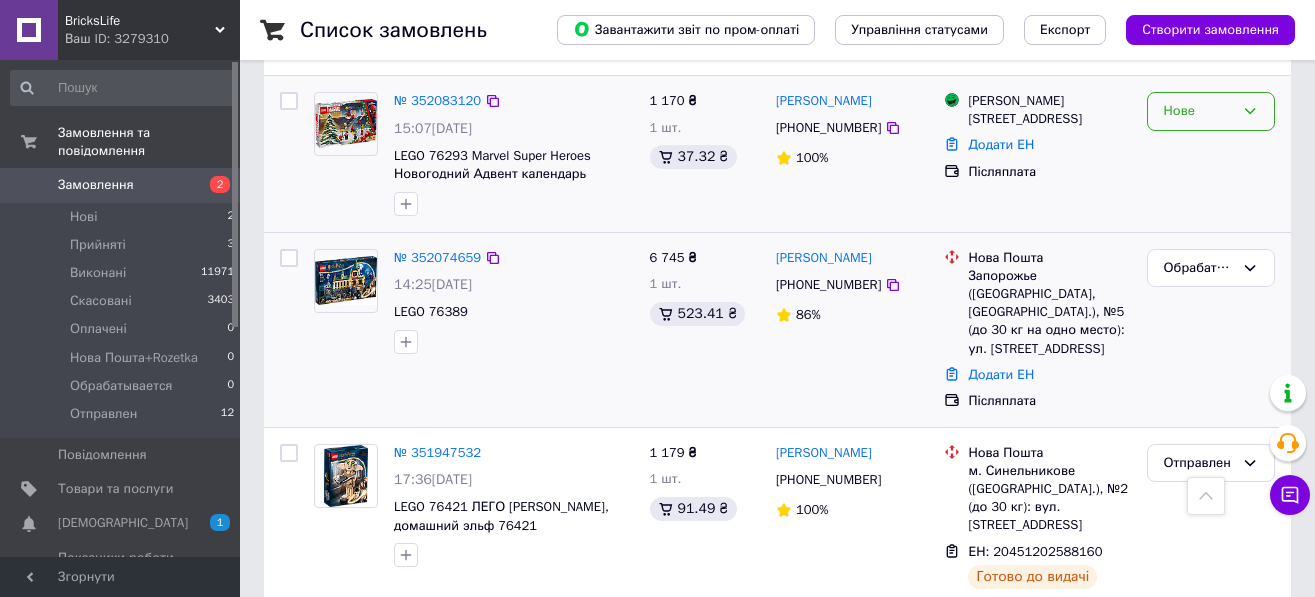 click on "Нове" at bounding box center (1211, 111) 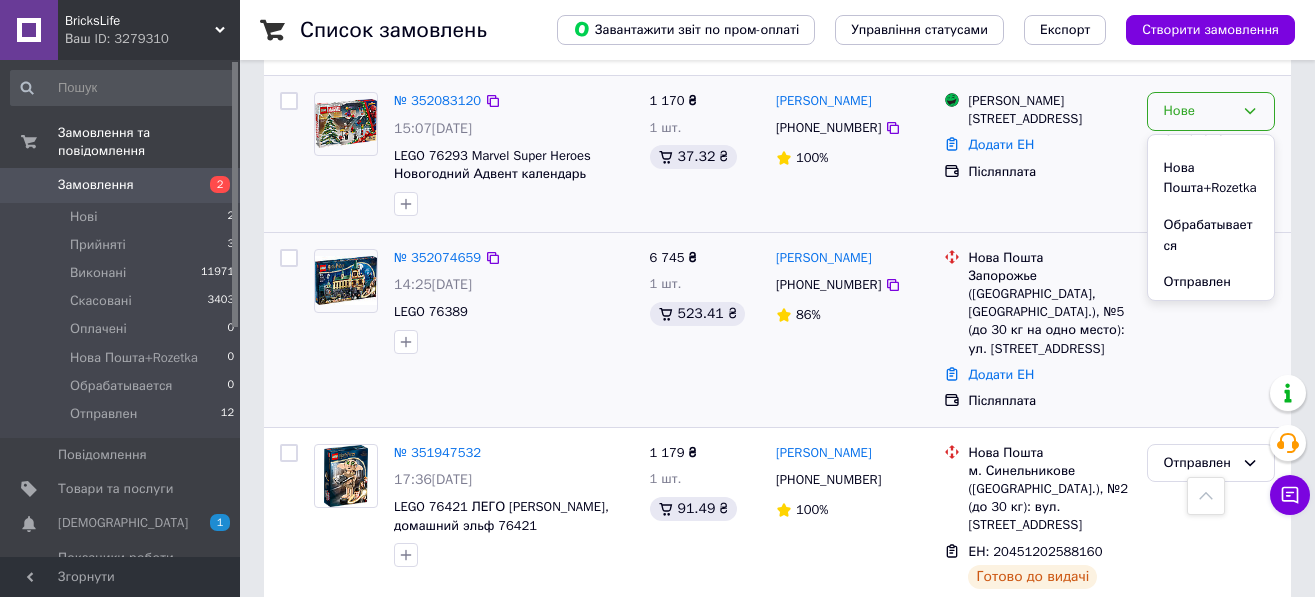 scroll, scrollTop: 152, scrollLeft: 0, axis: vertical 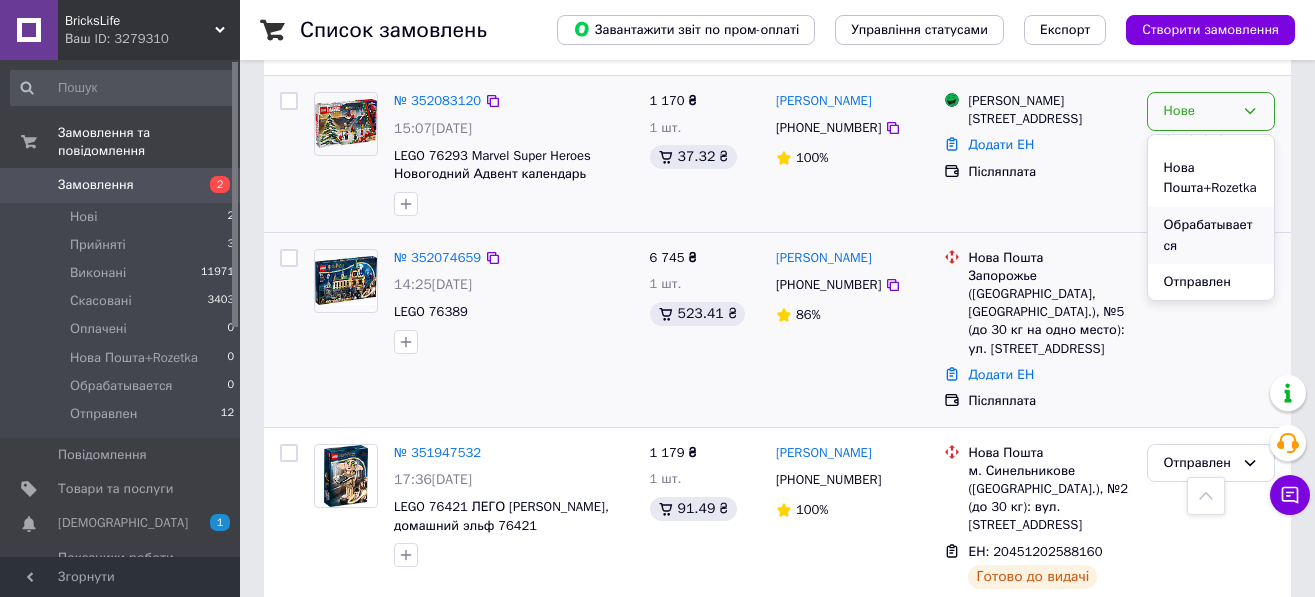 click on "Обрабатывается" at bounding box center (1211, 235) 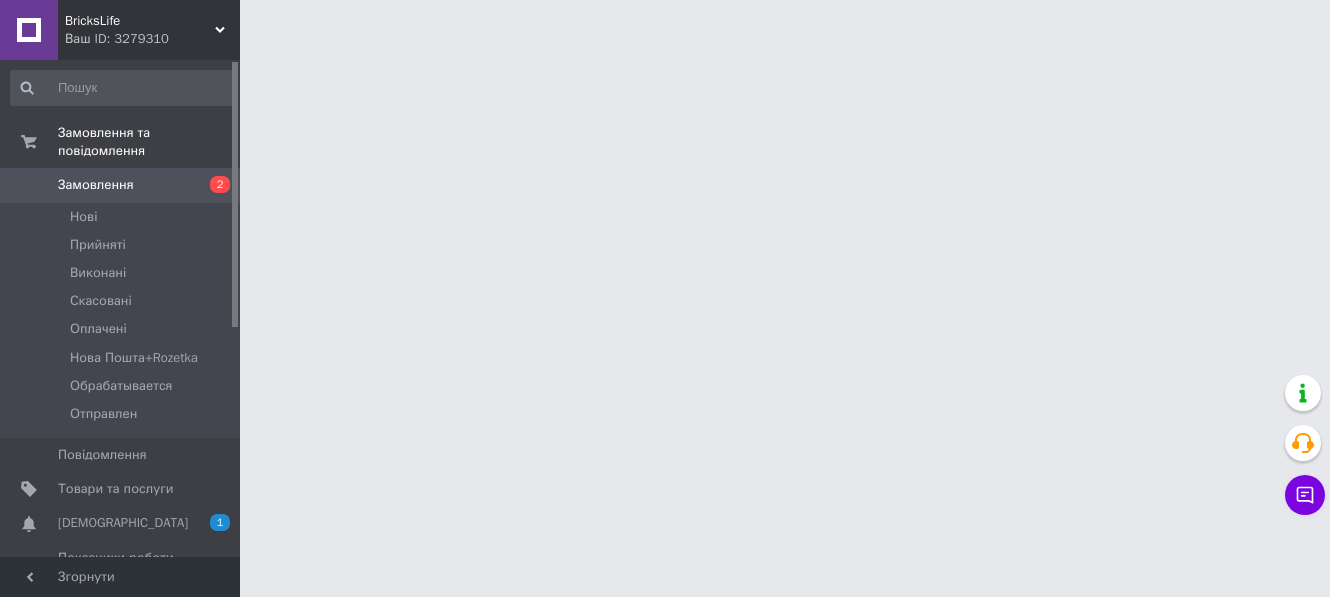 scroll, scrollTop: 0, scrollLeft: 0, axis: both 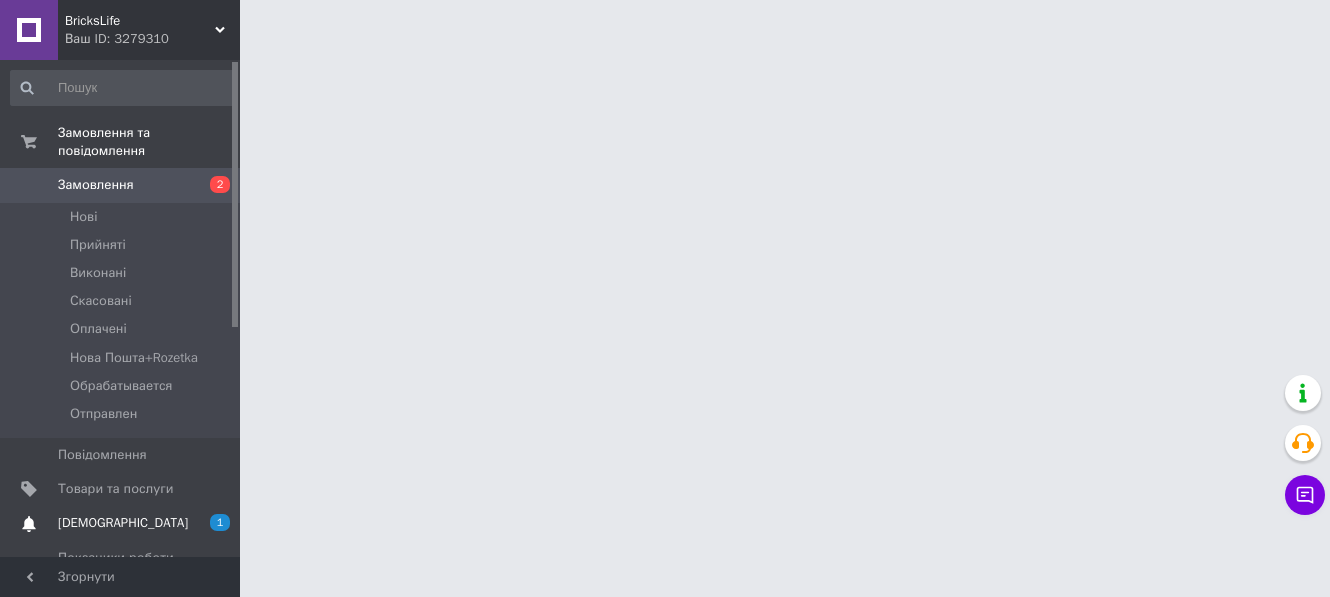 click on "[DEMOGRAPHIC_DATA]" at bounding box center [121, 523] 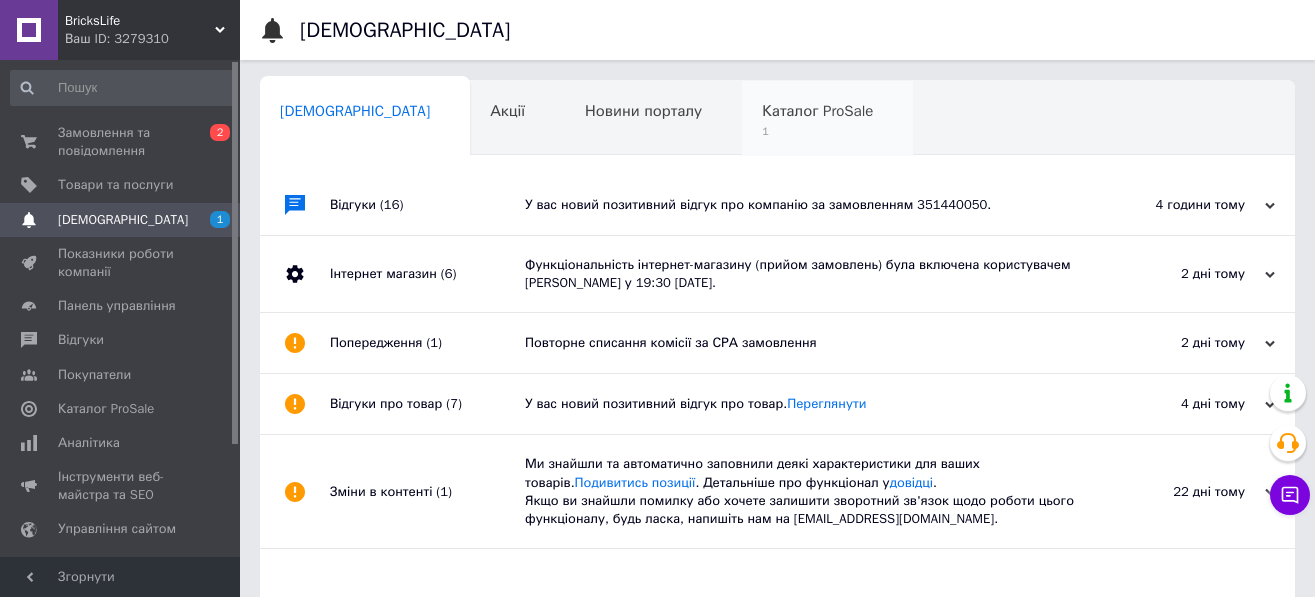 click on "Каталог ProSale" at bounding box center (817, 111) 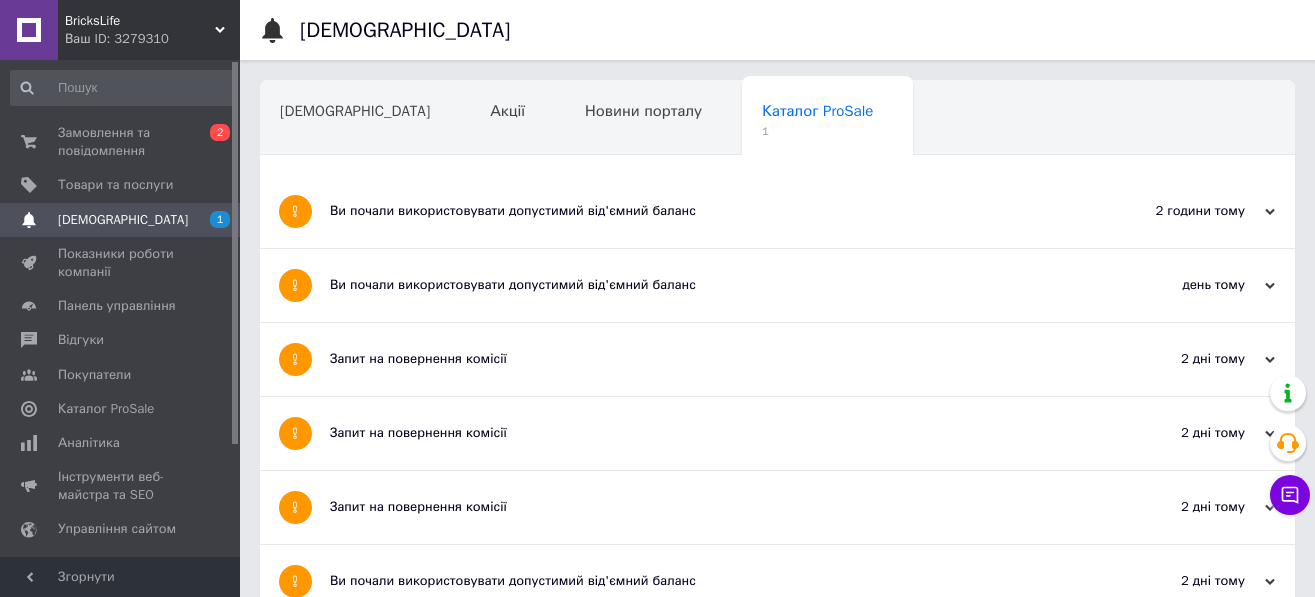 click on "Ви почали використовувати допустимий від'ємний баланс" at bounding box center [702, 211] 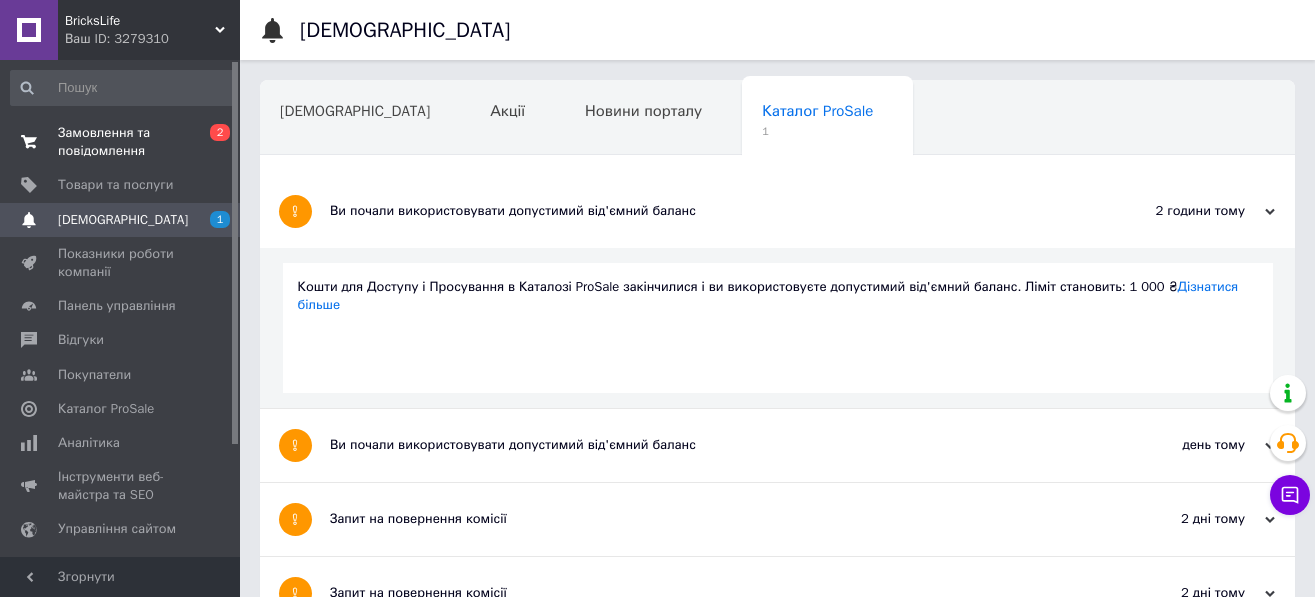 click on "Замовлення та повідомлення" at bounding box center (121, 142) 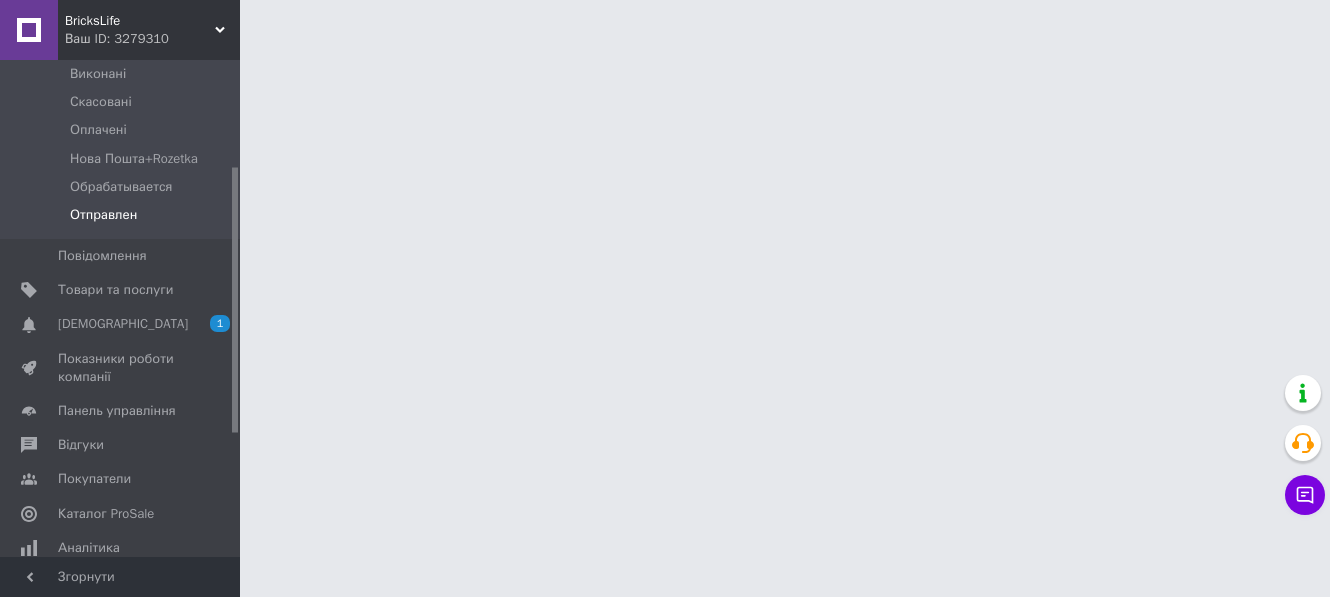 scroll, scrollTop: 200, scrollLeft: 0, axis: vertical 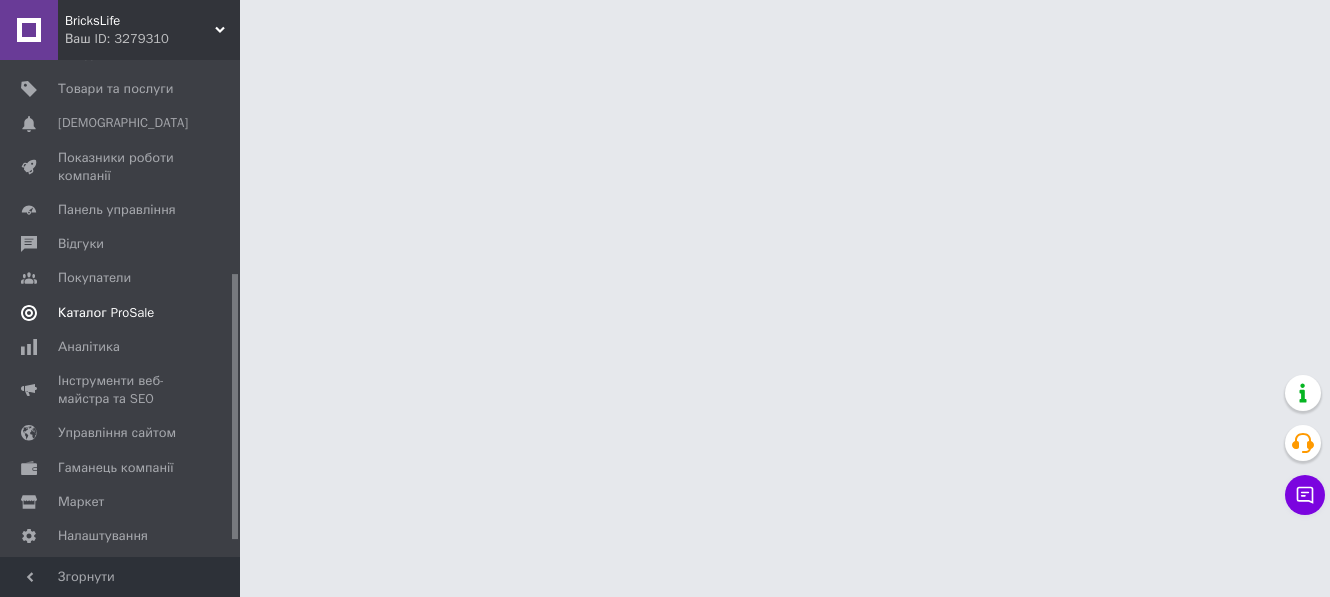 click on "Каталог ProSale" at bounding box center [106, 313] 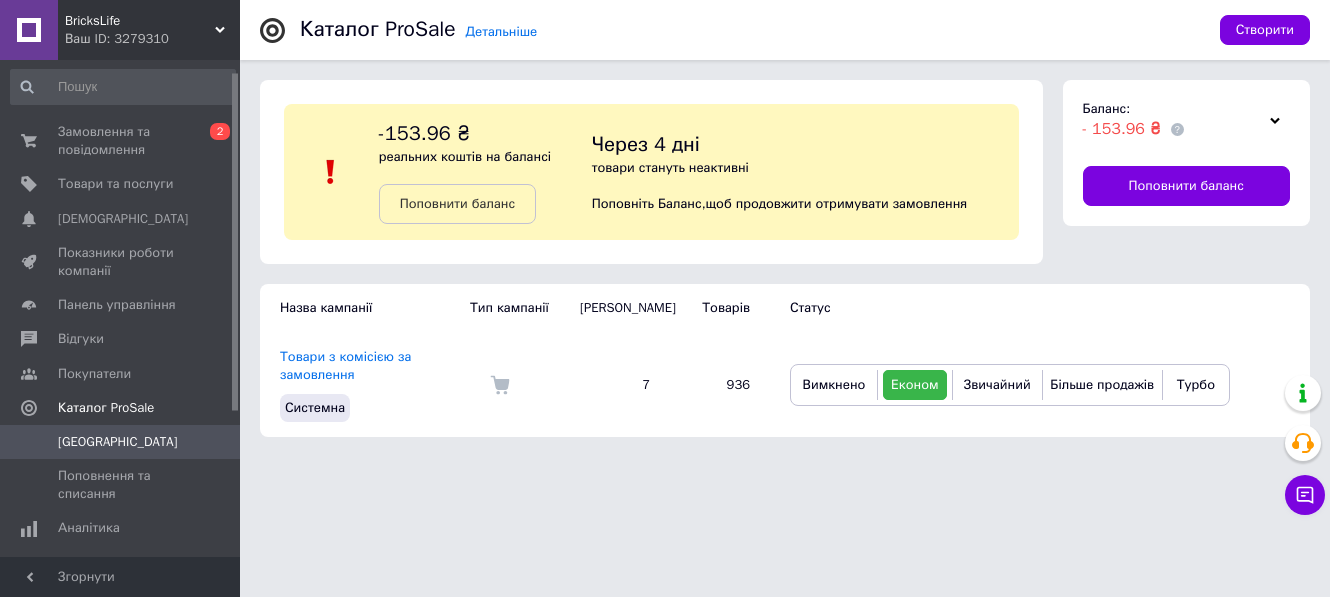 scroll, scrollTop: 0, scrollLeft: 0, axis: both 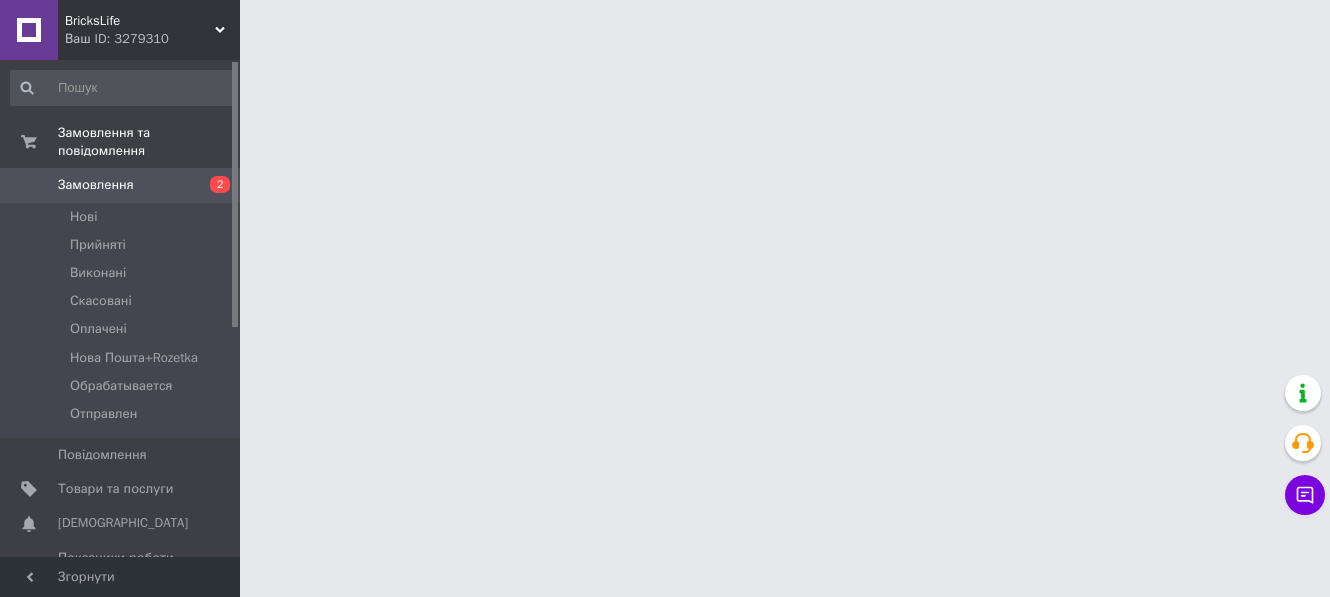 click on "BricksLife Ваш ID: 3279310 Сайт BricksLife Кабінет покупця Перевірити стан системи Сторінка на порталі [PERSON_NAME] [PERSON_NAME] Замовлення та повідомлення Замовлення 2 Нові Прийняті Виконані Скасовані Оплачені Нова Пошта+Rozetka Обрабатывается Отправлен Повідомлення 0 Товари та послуги Сповіщення 0 0 Показники роботи компанії Панель управління Відгуки Покупатели Каталог ProSale Аналітика Інструменти веб-майстра та SEO Управління сайтом Гаманець компанії [PERSON_NAME] Тарифи та рахунки Prom мікс 6 000 Згорнути" at bounding box center (665, 25) 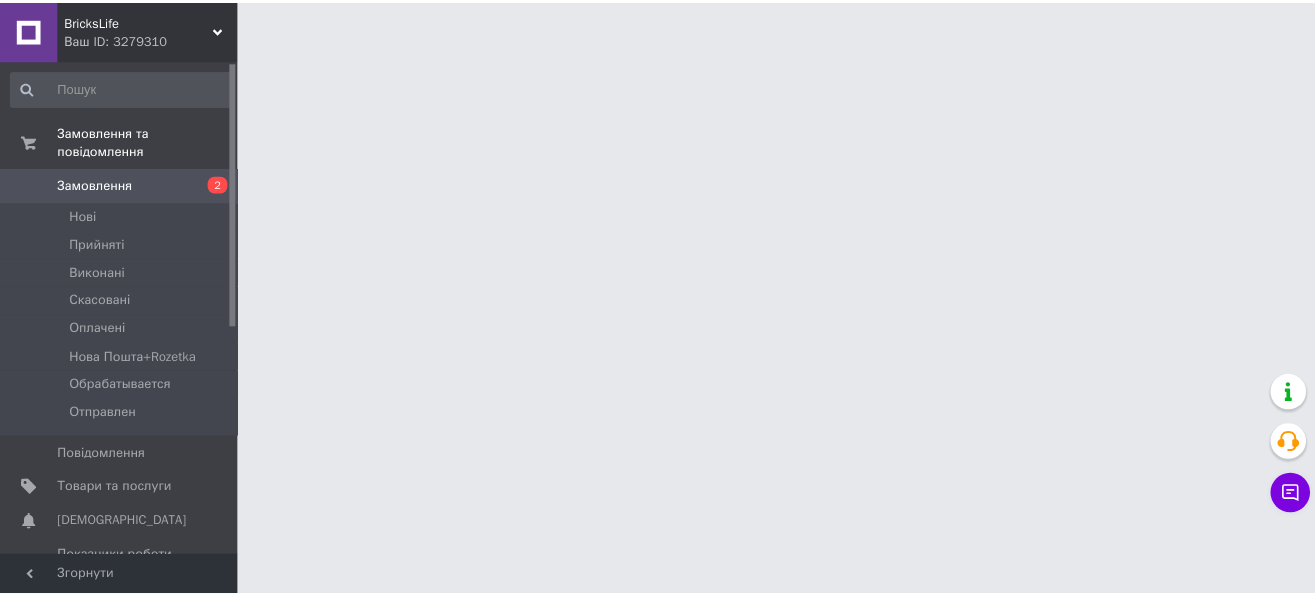 scroll, scrollTop: 0, scrollLeft: 0, axis: both 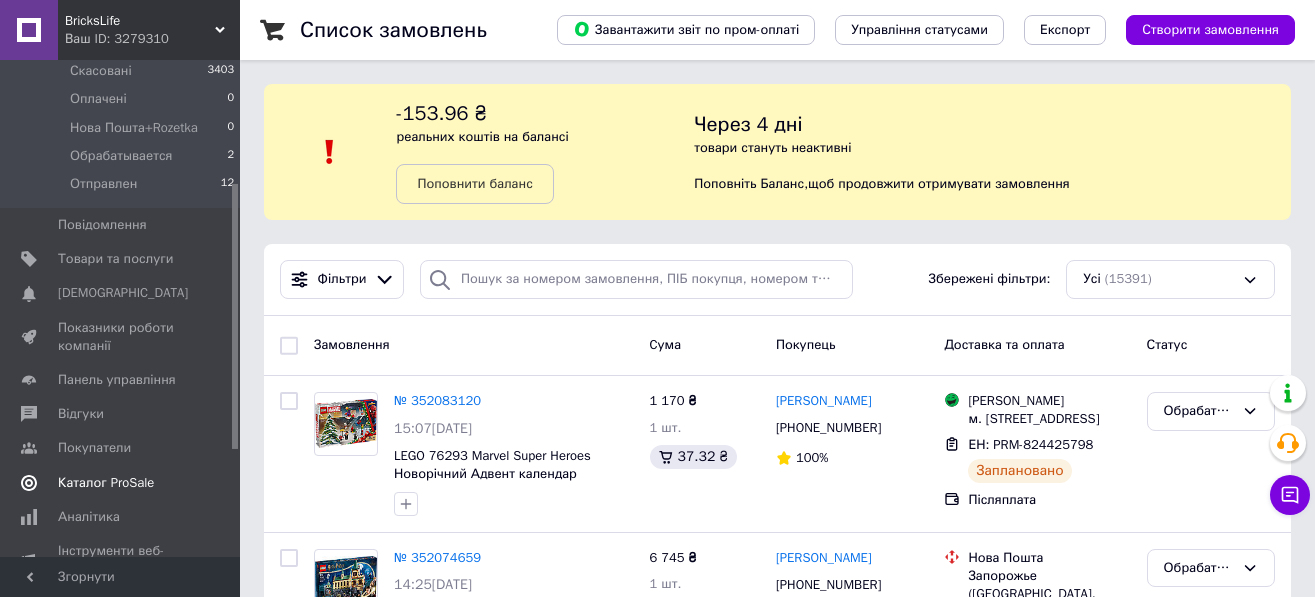 click on "Каталог ProSale" at bounding box center [106, 483] 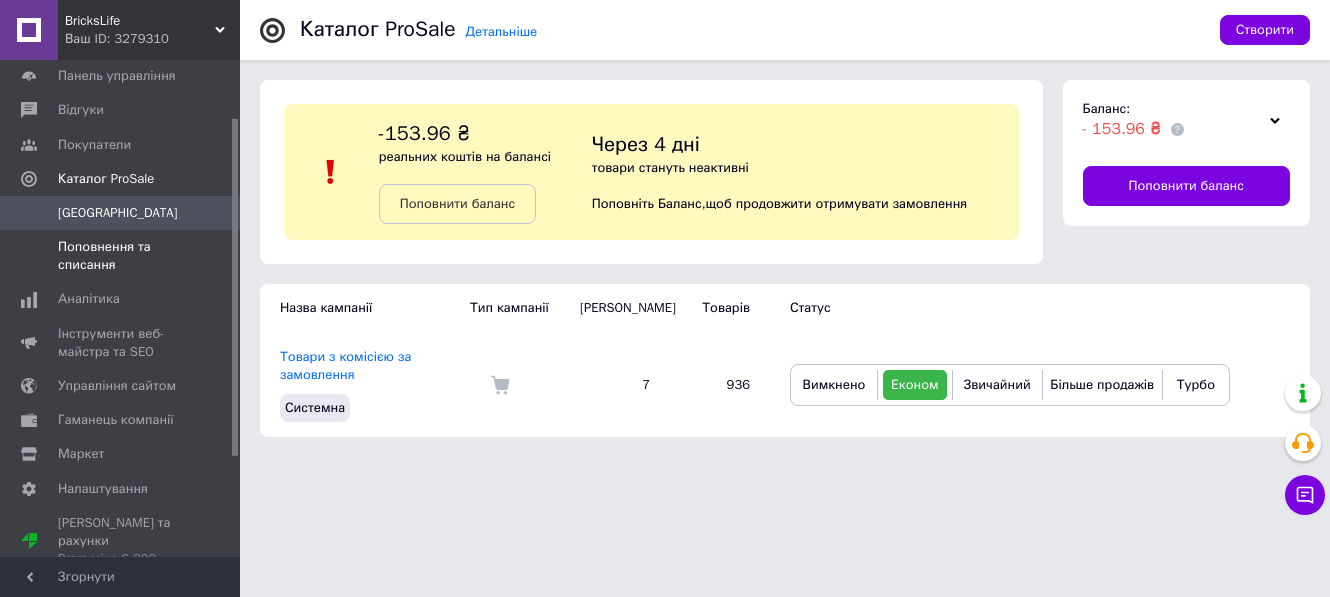 scroll, scrollTop: 0, scrollLeft: 0, axis: both 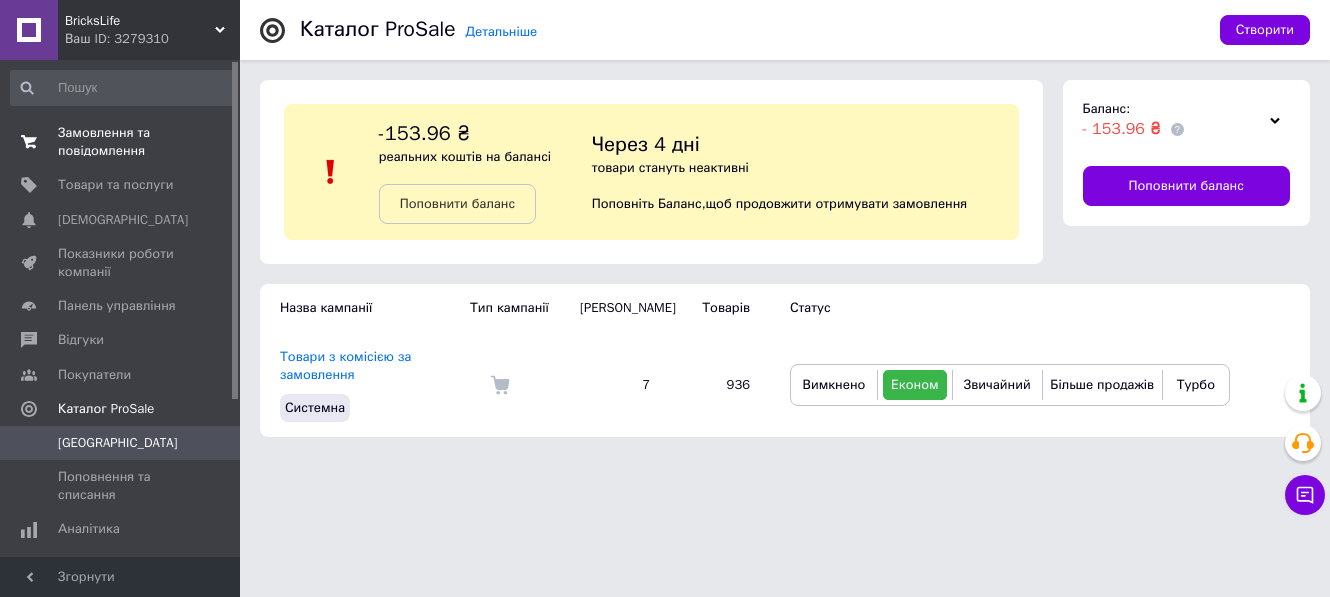 click on "Замовлення та повідомлення" at bounding box center [121, 142] 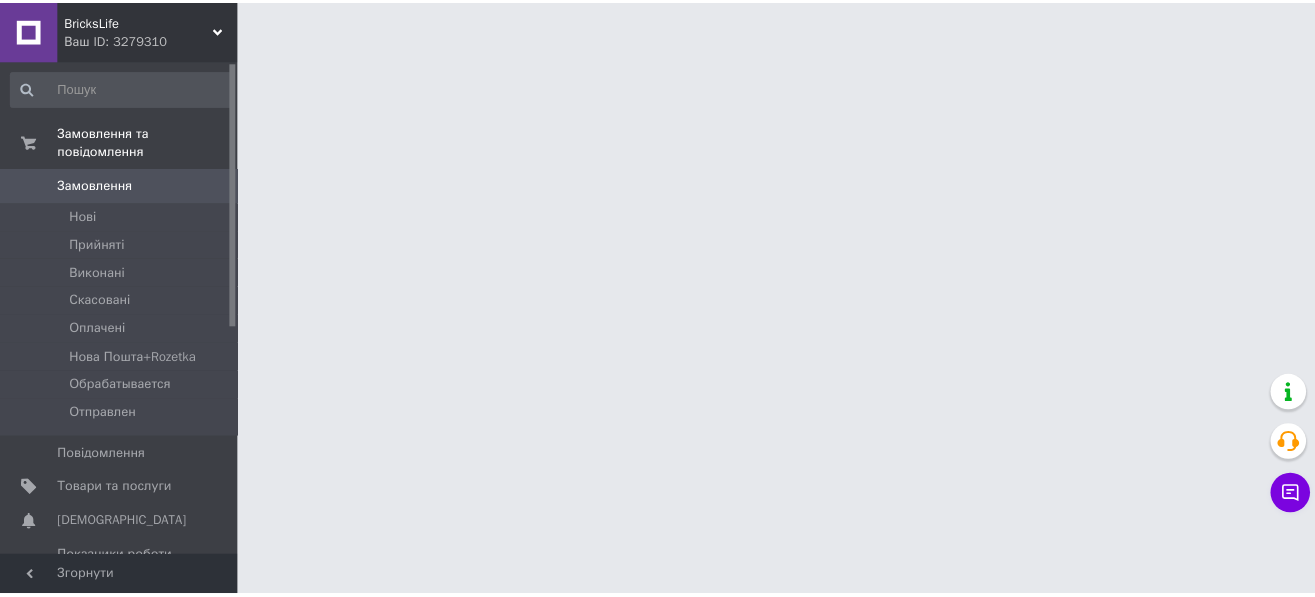 scroll, scrollTop: 0, scrollLeft: 0, axis: both 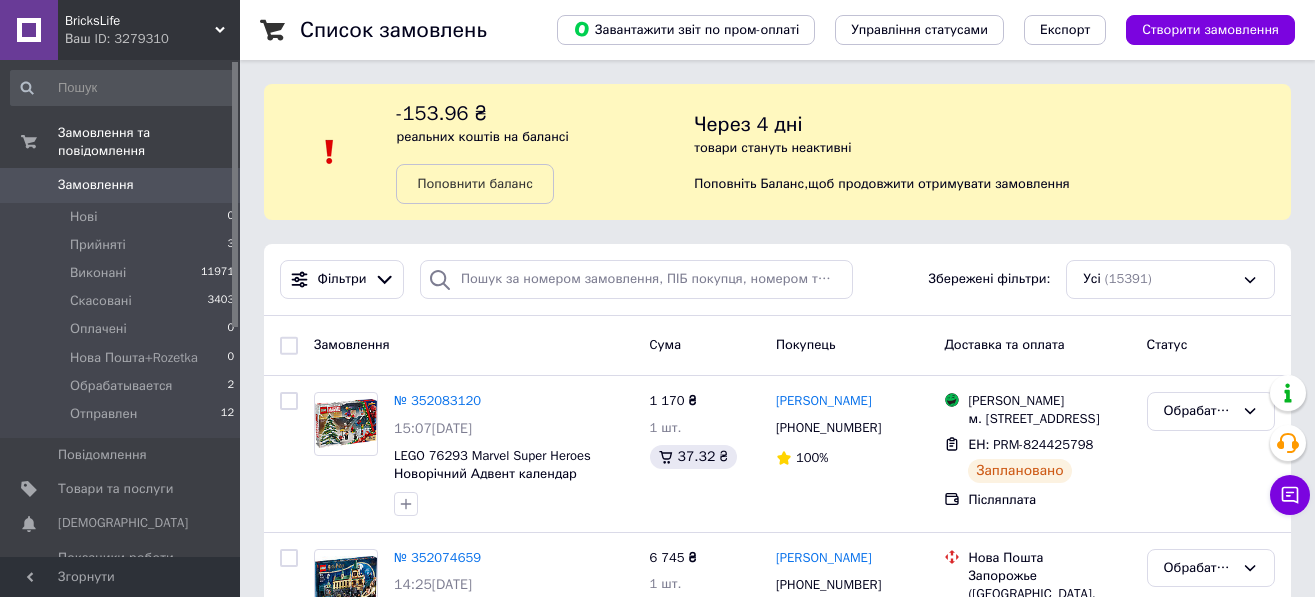 drag, startPoint x: 0, startPoint y: 0, endPoint x: 823, endPoint y: 121, distance: 831.84735 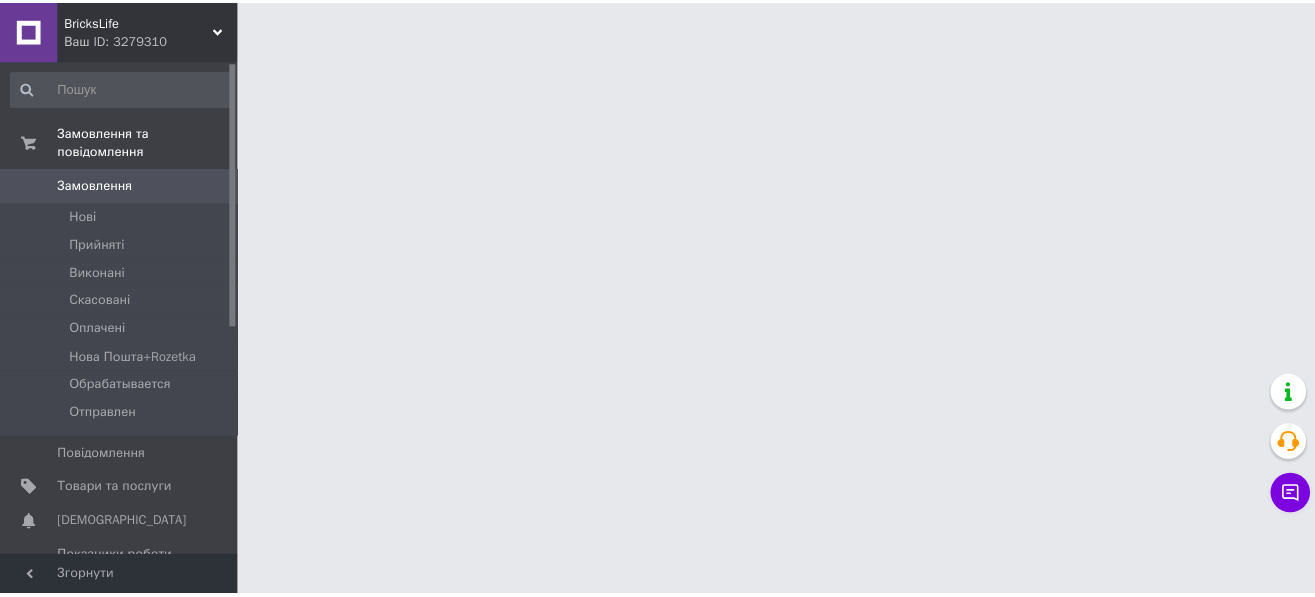 scroll, scrollTop: 0, scrollLeft: 0, axis: both 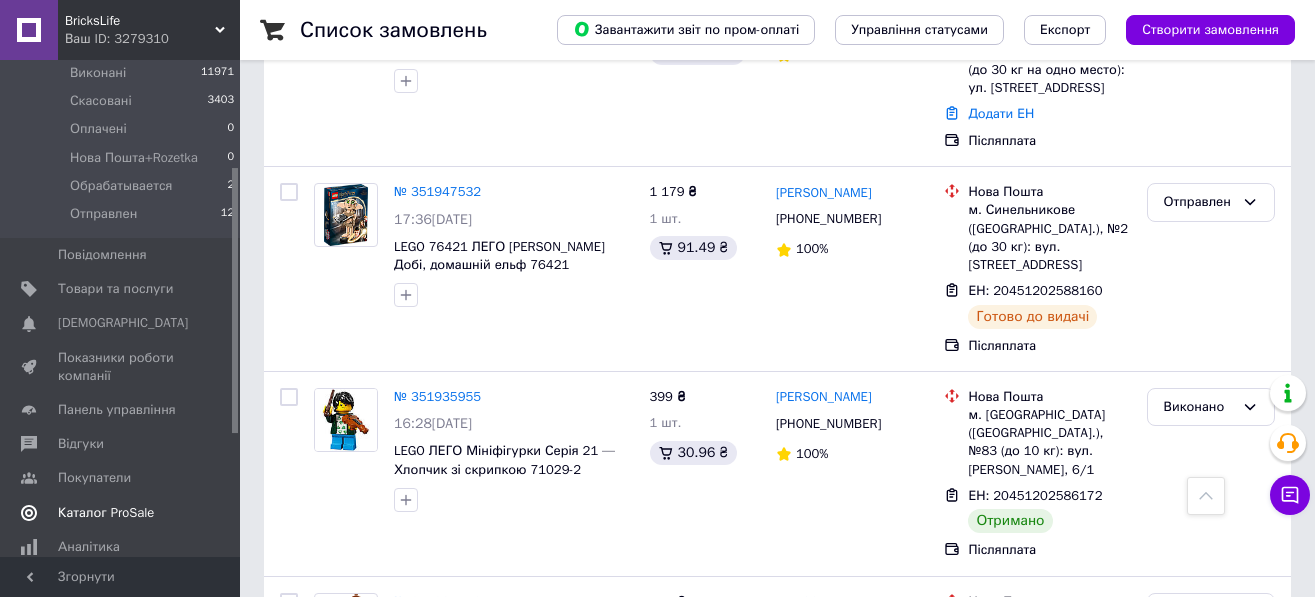 click on "Каталог ProSale" at bounding box center (106, 513) 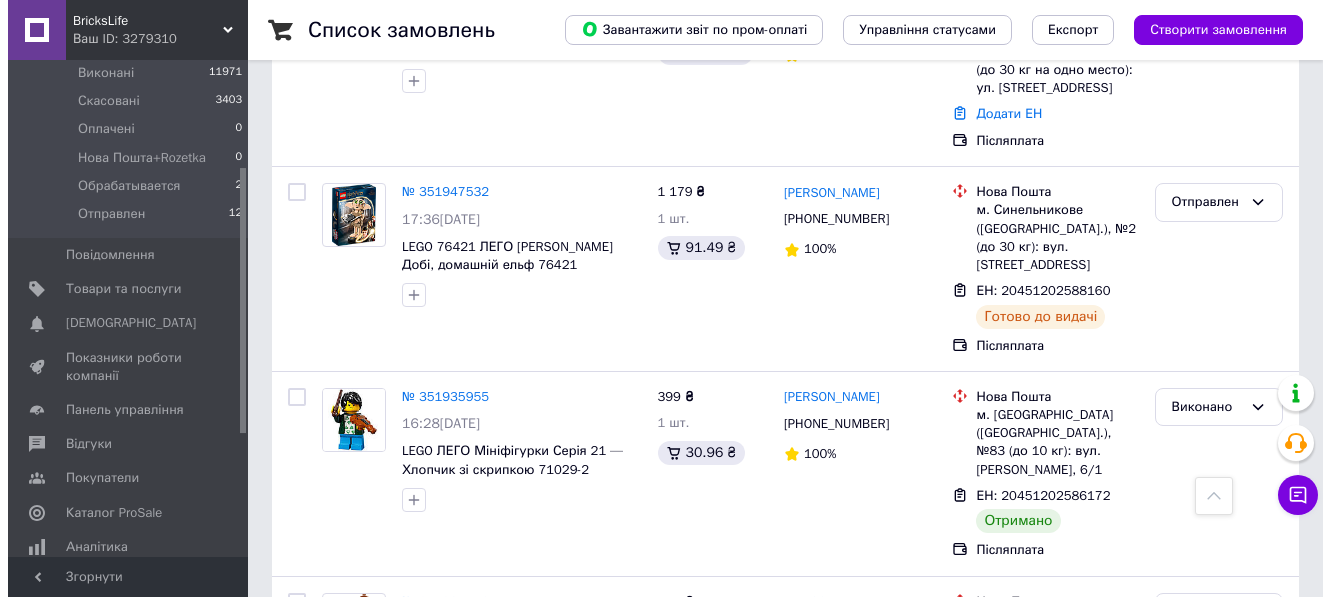 scroll, scrollTop: 0, scrollLeft: 0, axis: both 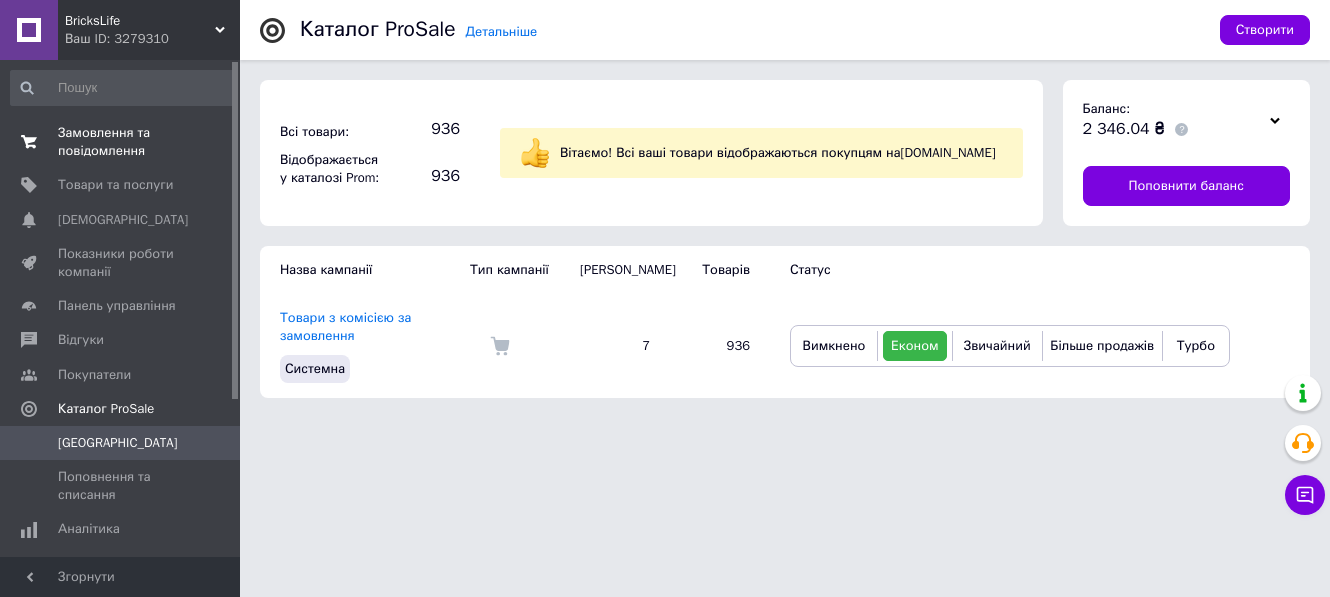 click on "Замовлення та повідомлення" at bounding box center [121, 142] 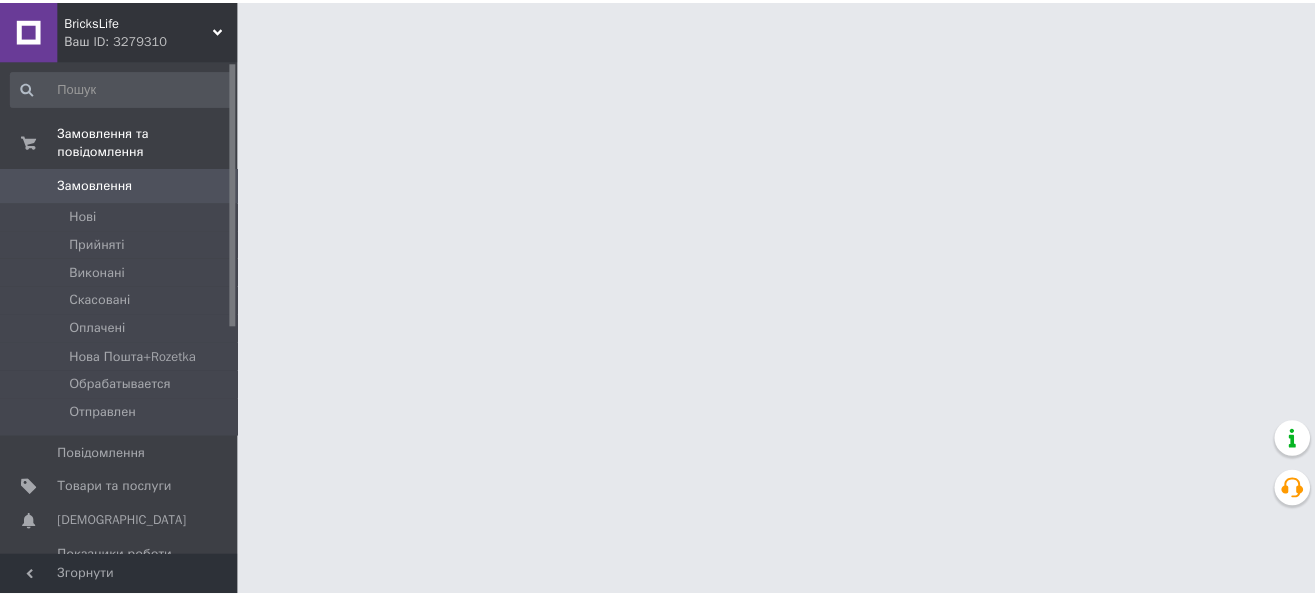 scroll, scrollTop: 0, scrollLeft: 0, axis: both 